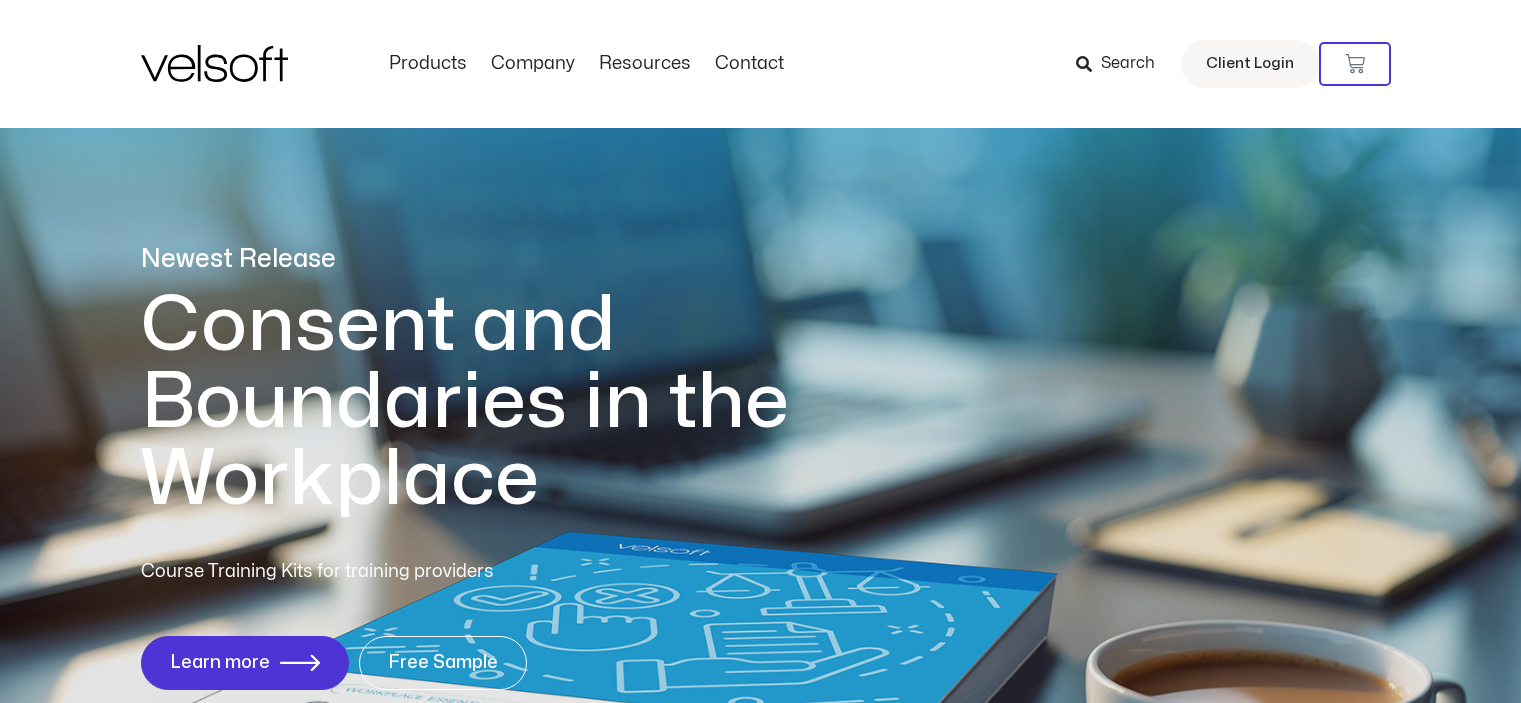 scroll, scrollTop: 0, scrollLeft: 0, axis: both 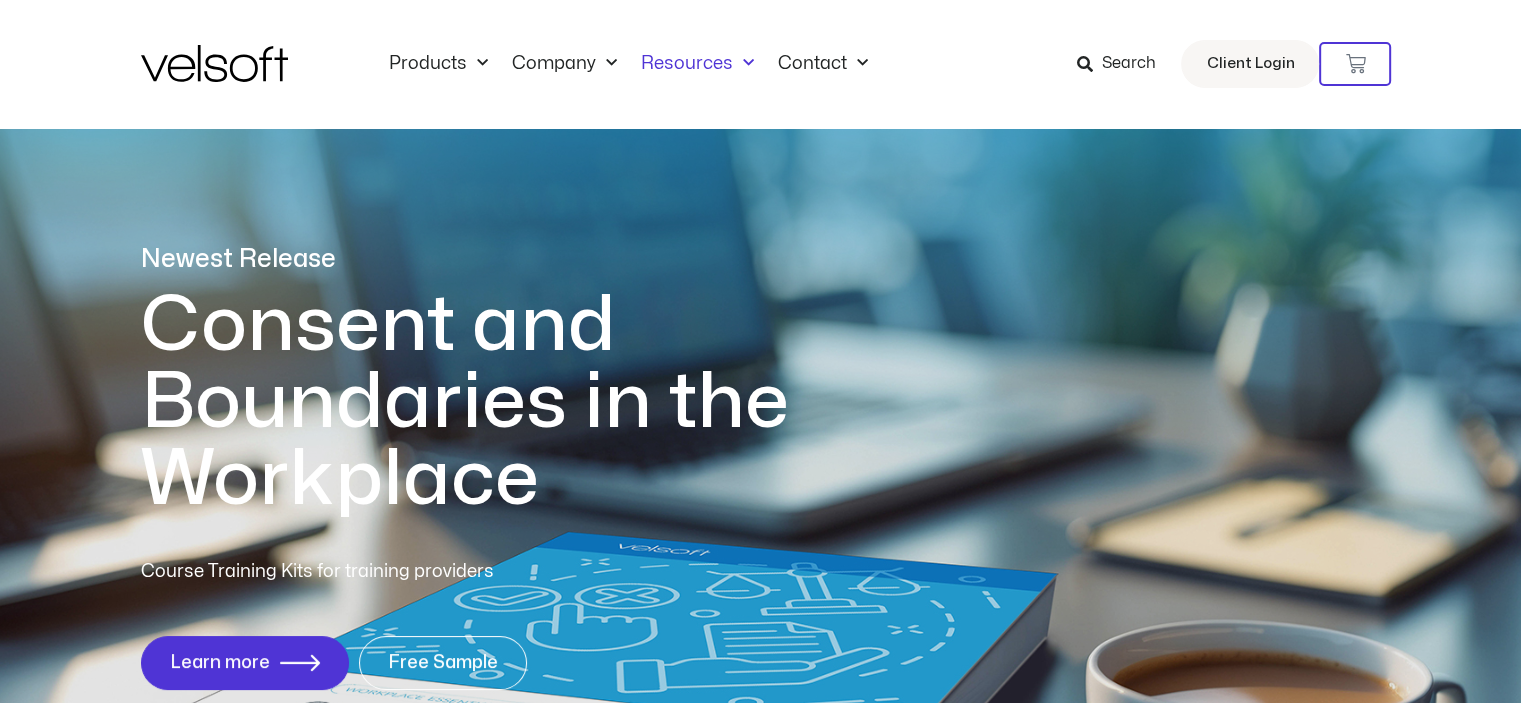 click on "Resources" 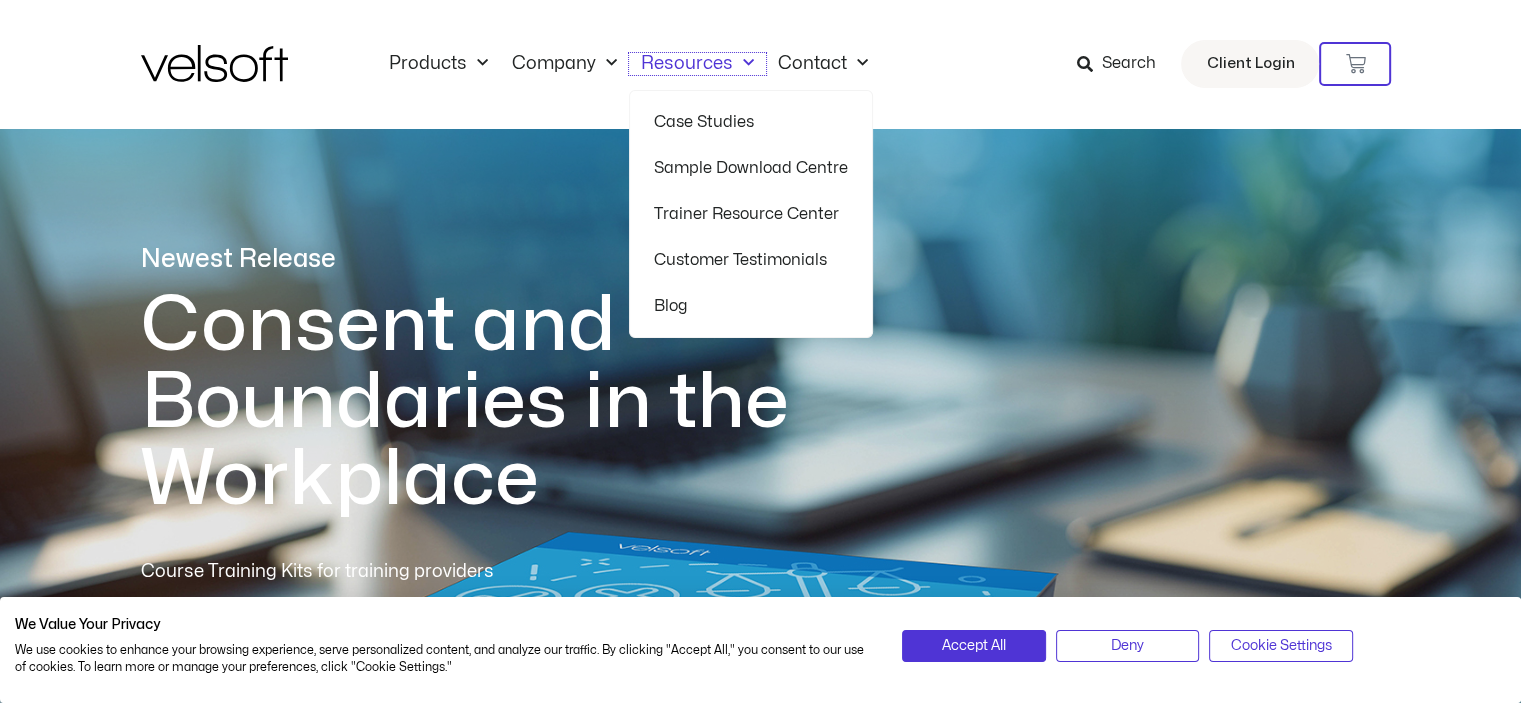 scroll, scrollTop: 0, scrollLeft: 0, axis: both 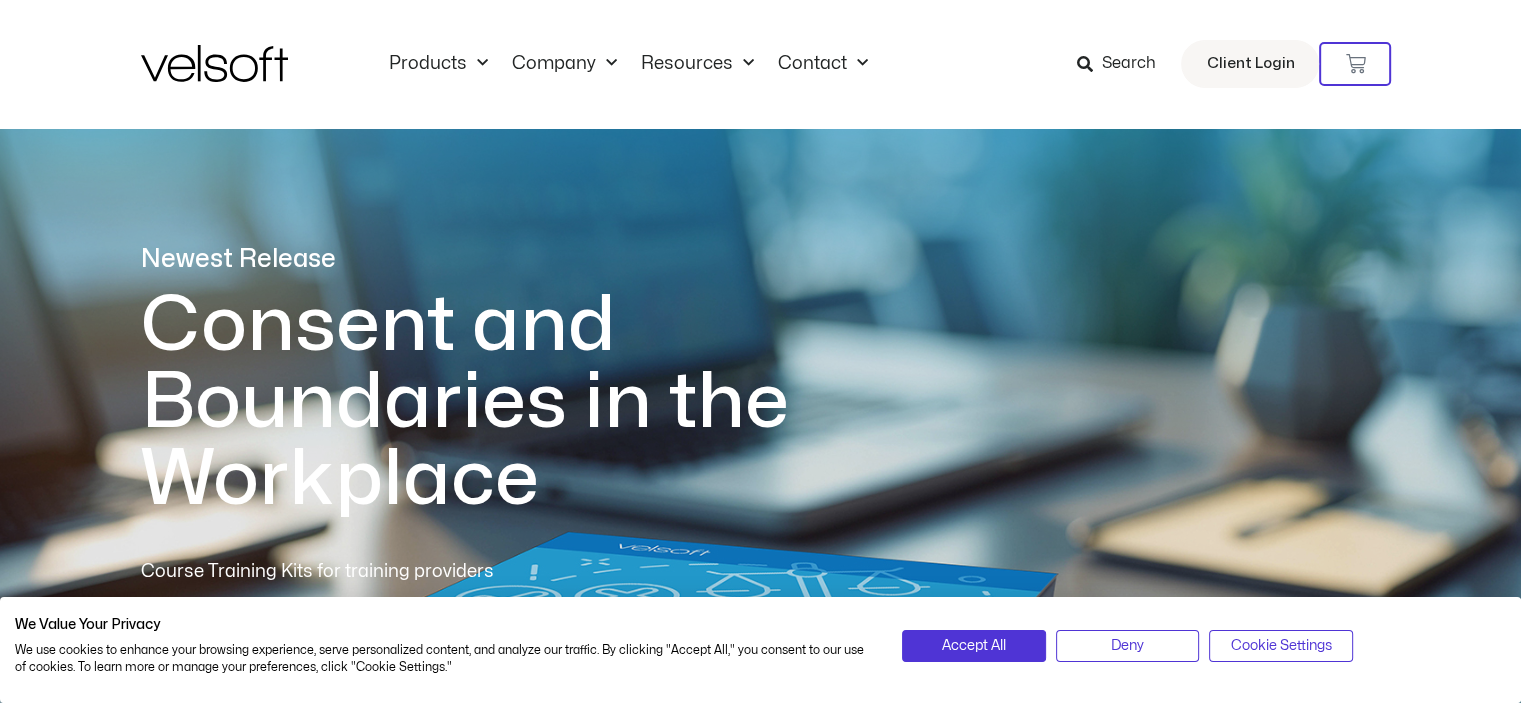 click on "Search" at bounding box center (1128, 64) 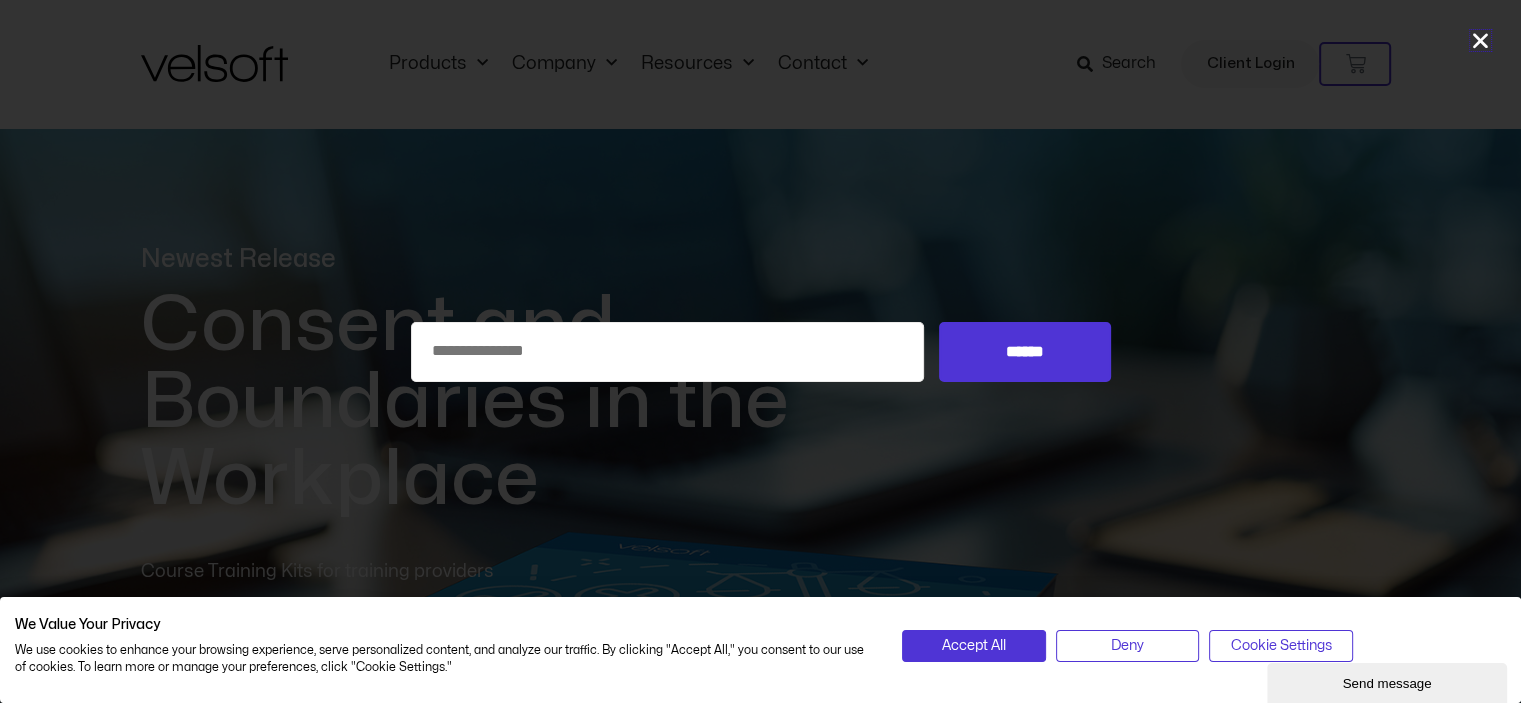 scroll, scrollTop: 0, scrollLeft: 0, axis: both 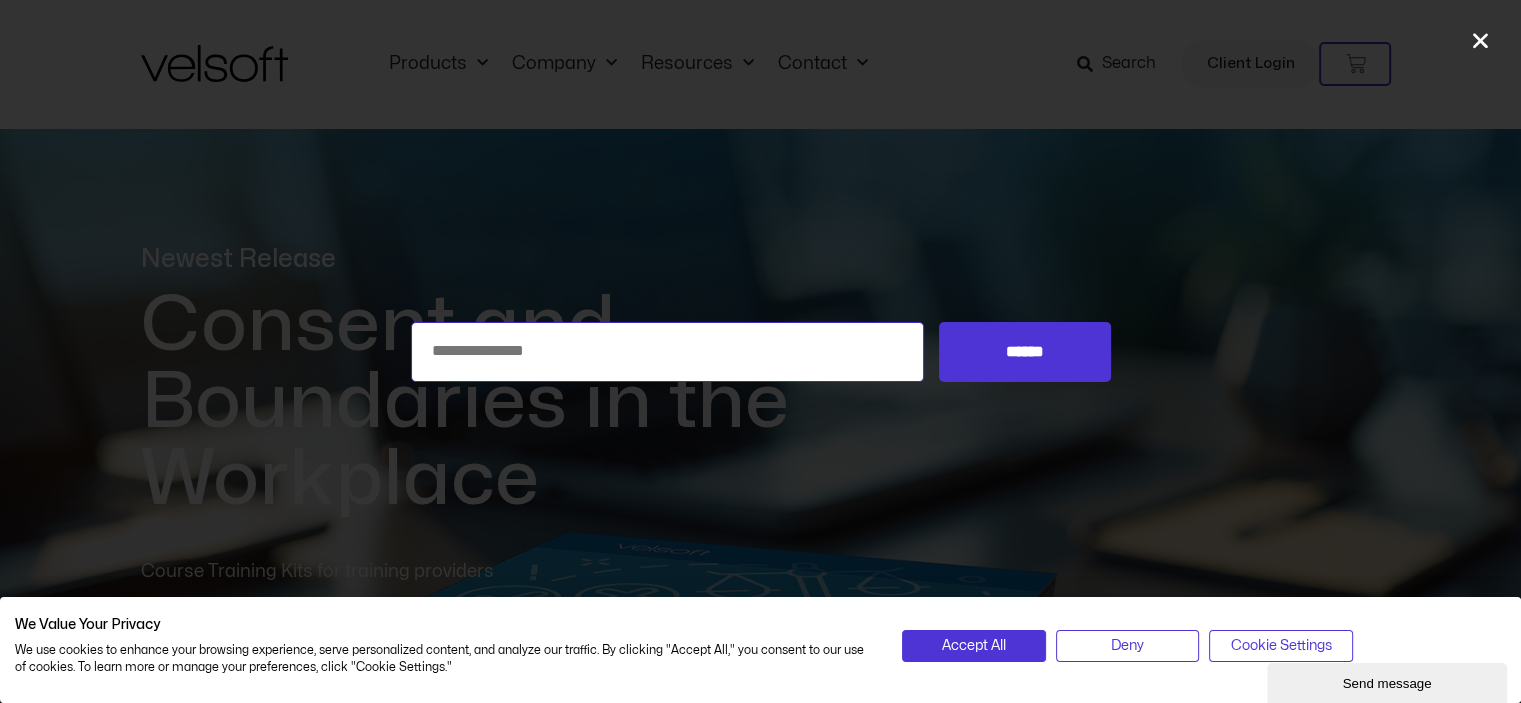 click on "Search for:" at bounding box center (668, 352) 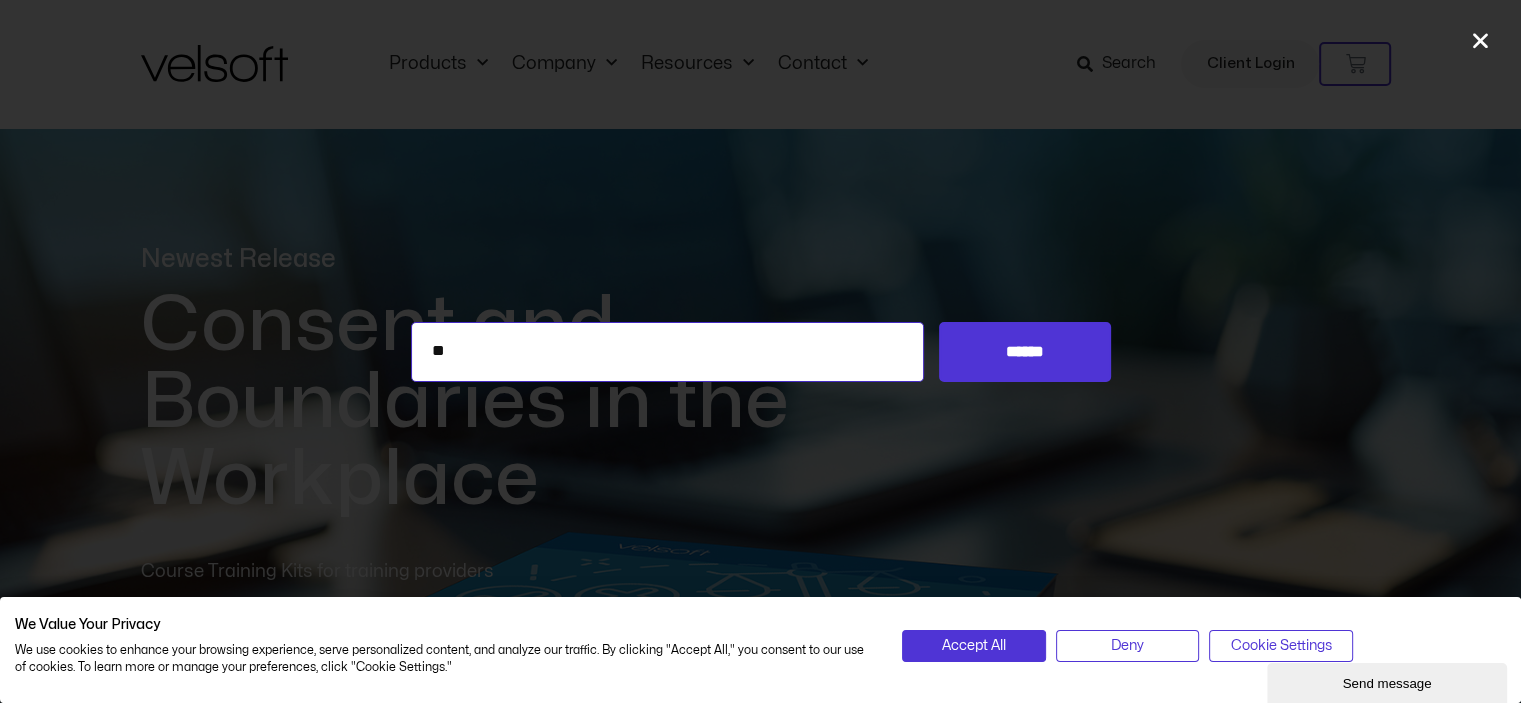 type on "**" 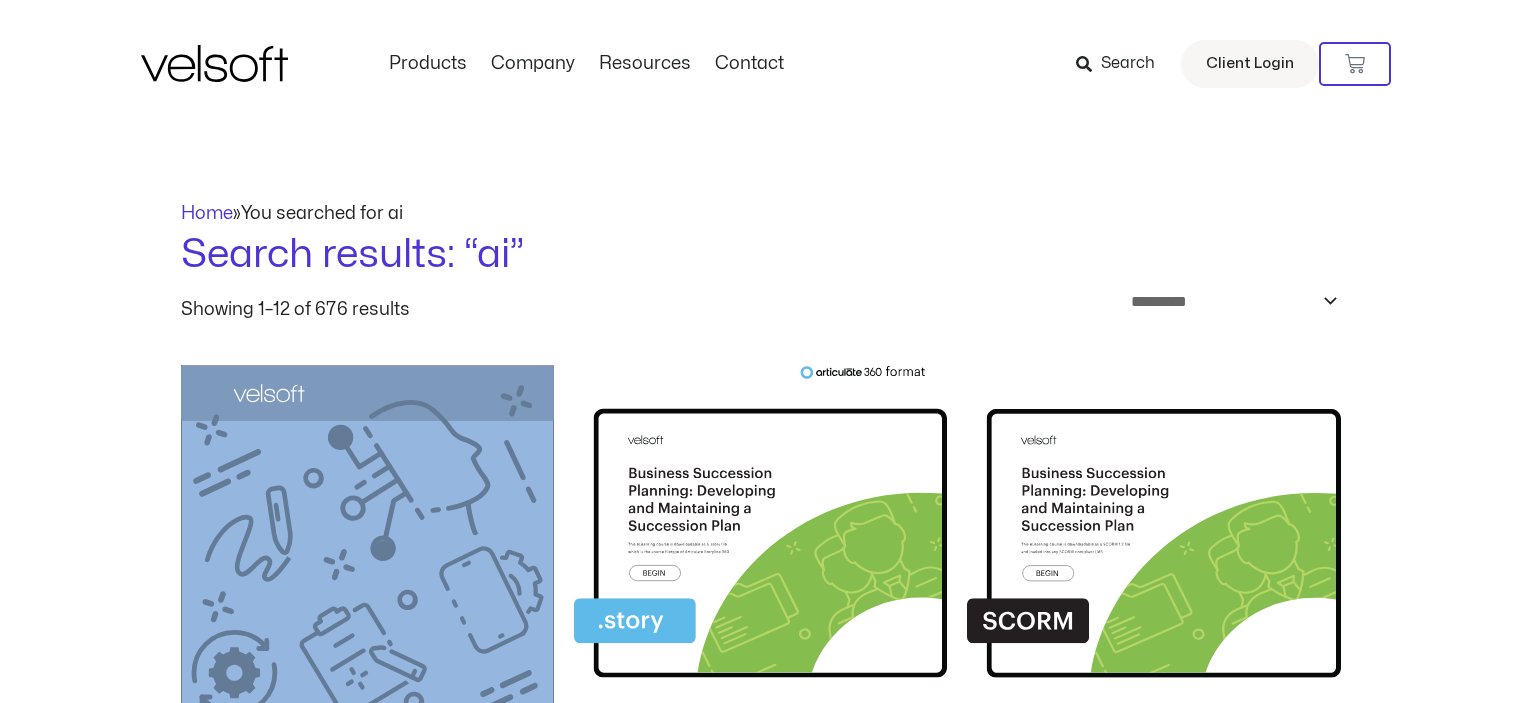 scroll, scrollTop: 0, scrollLeft: 0, axis: both 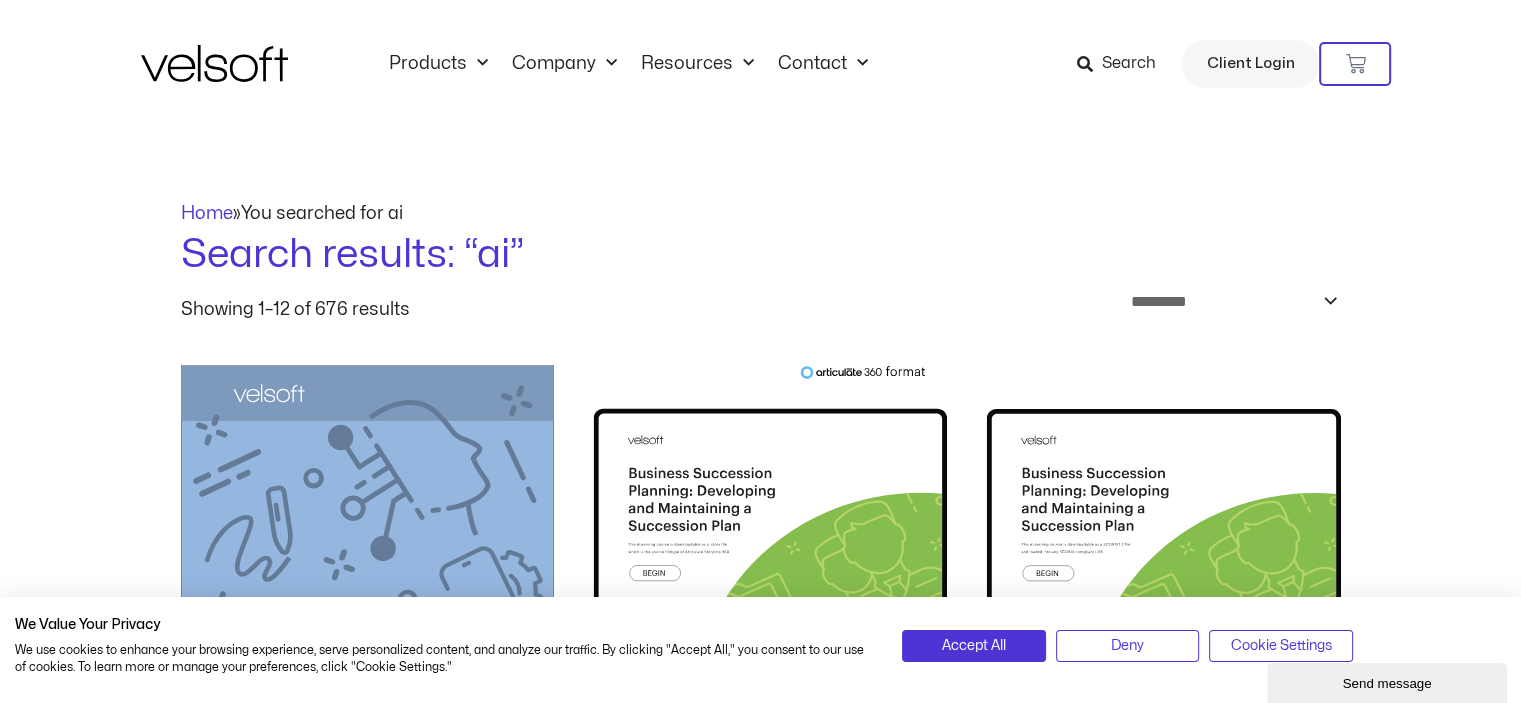 click on "Search" at bounding box center (1128, 64) 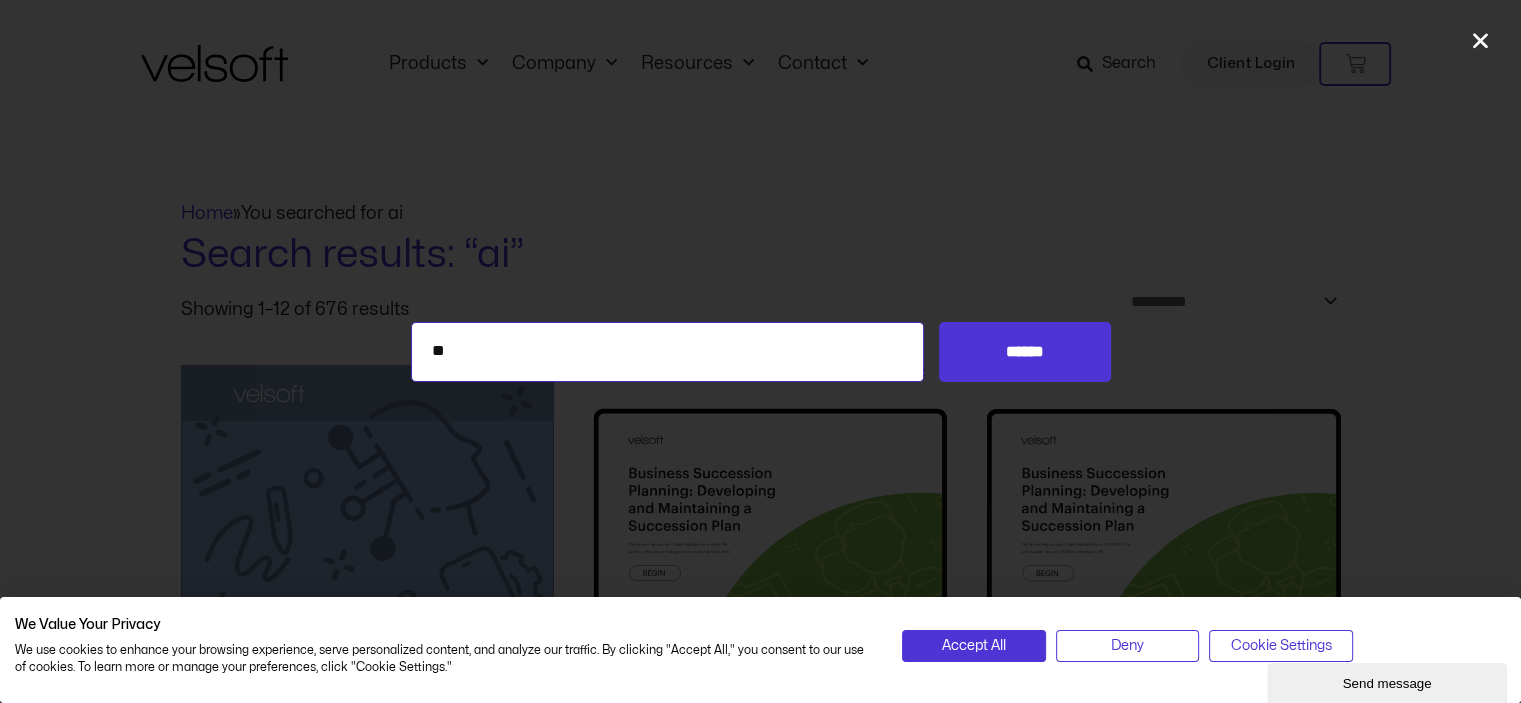 click on "**" at bounding box center [668, 352] 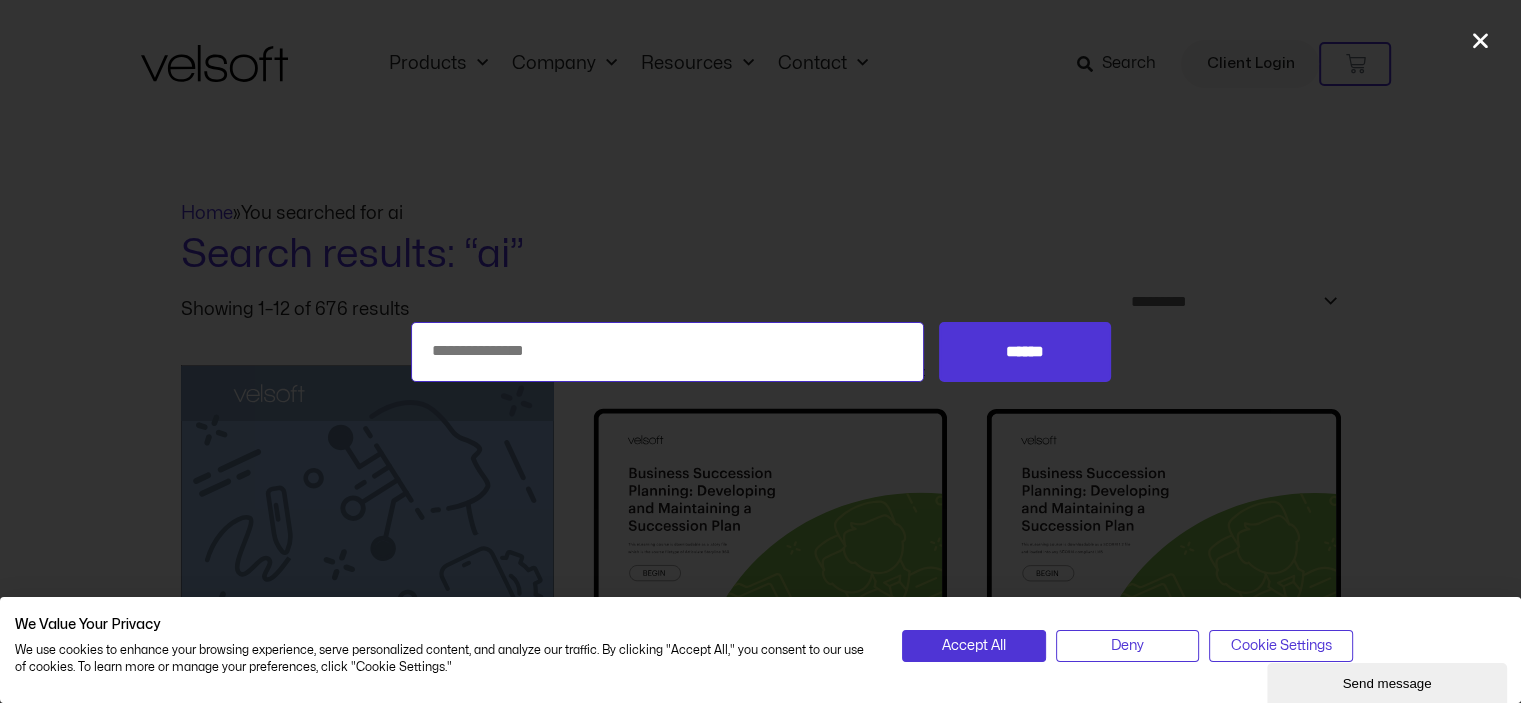 type on "*" 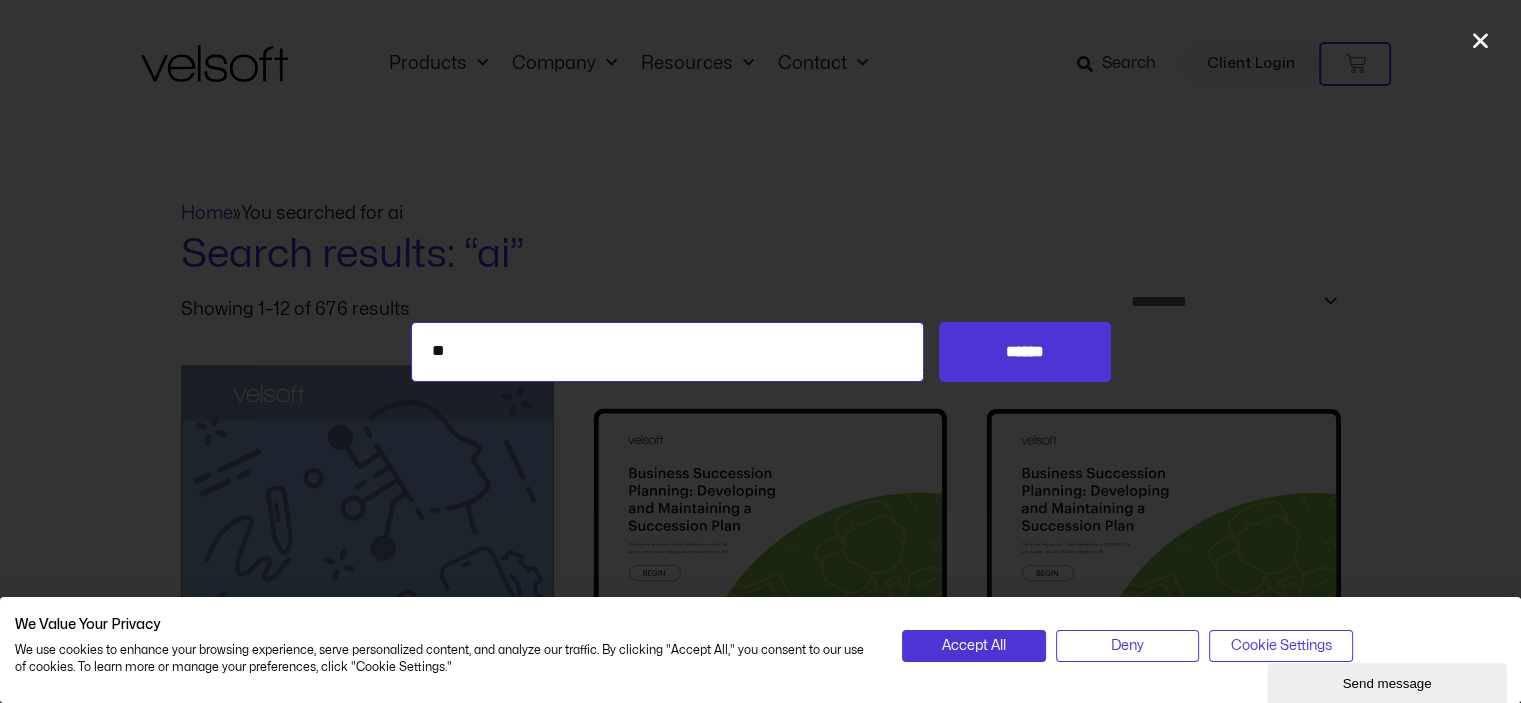 type on "**" 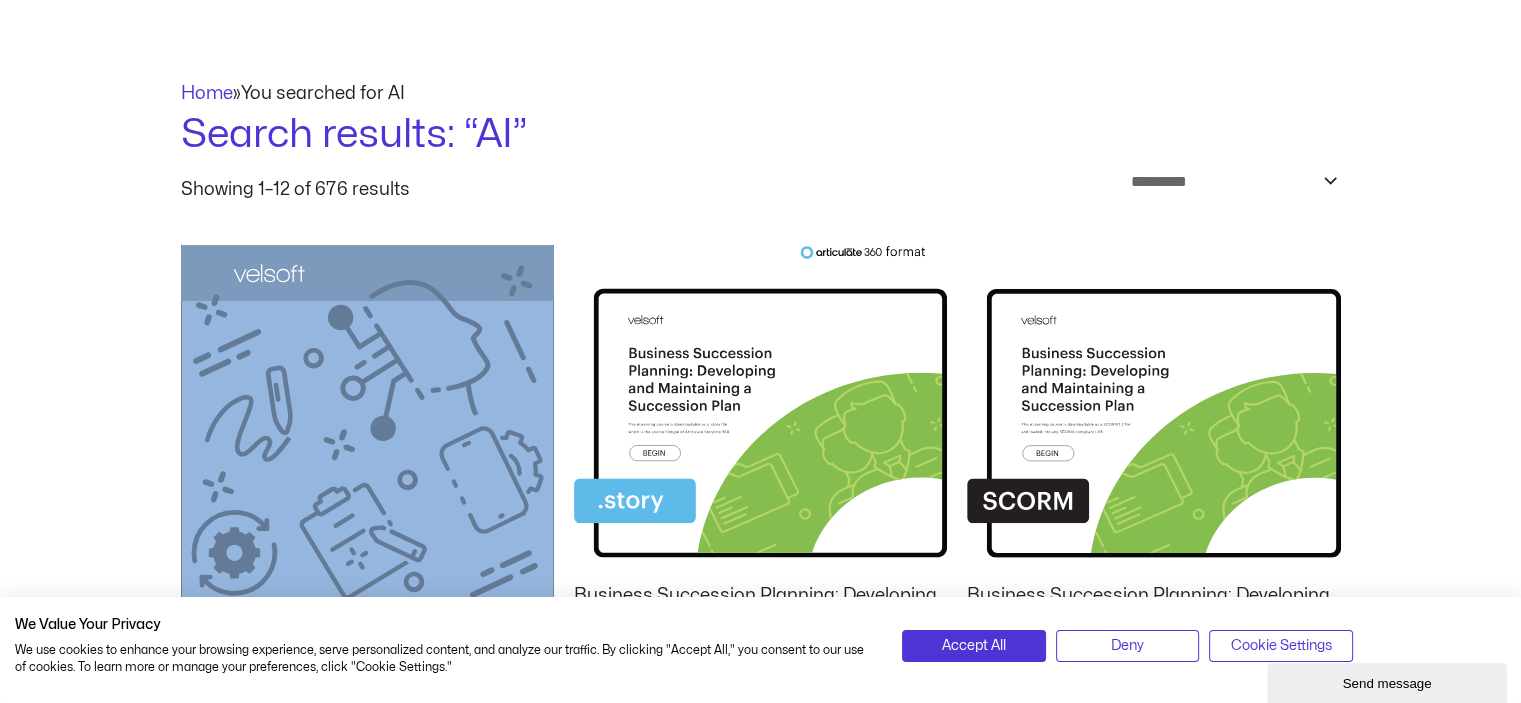 scroll, scrollTop: 200, scrollLeft: 0, axis: vertical 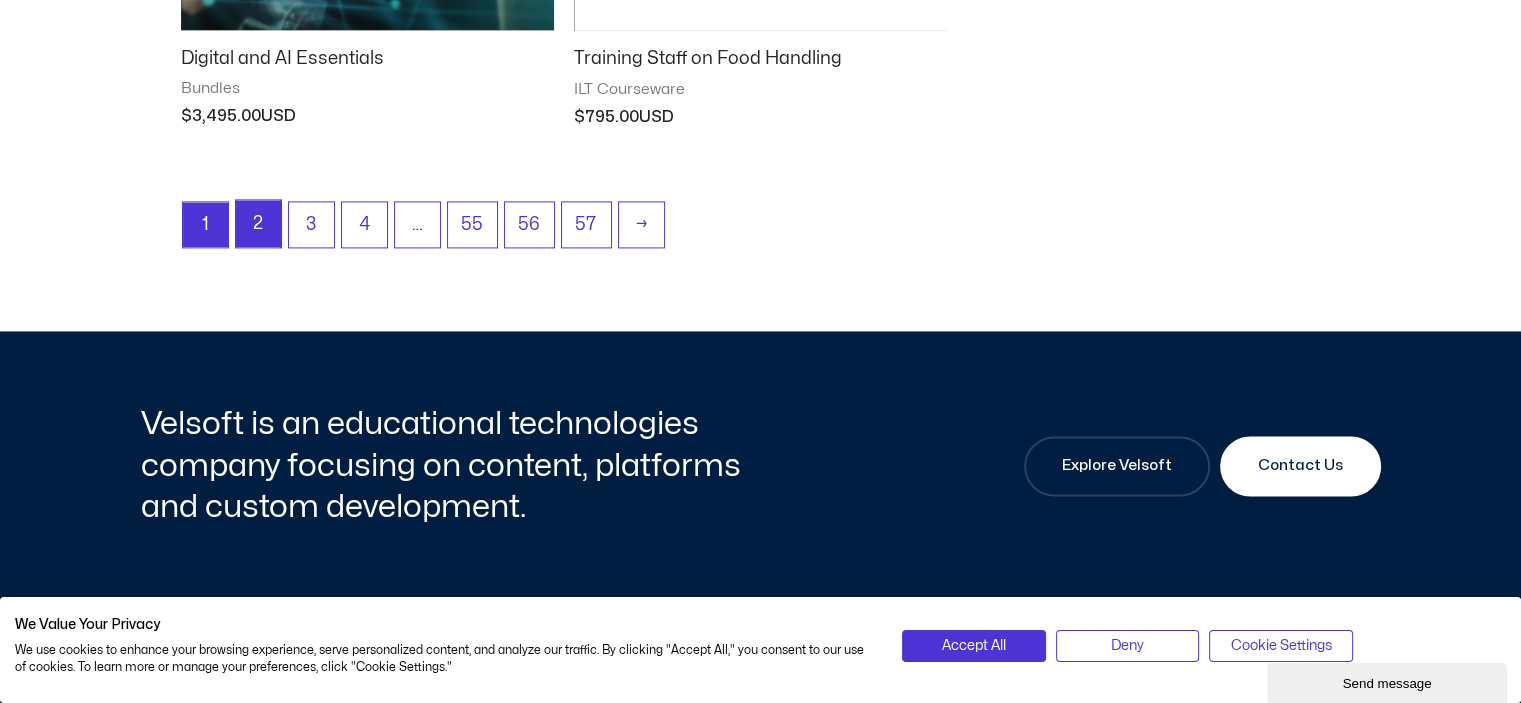 click on "2" at bounding box center [258, 223] 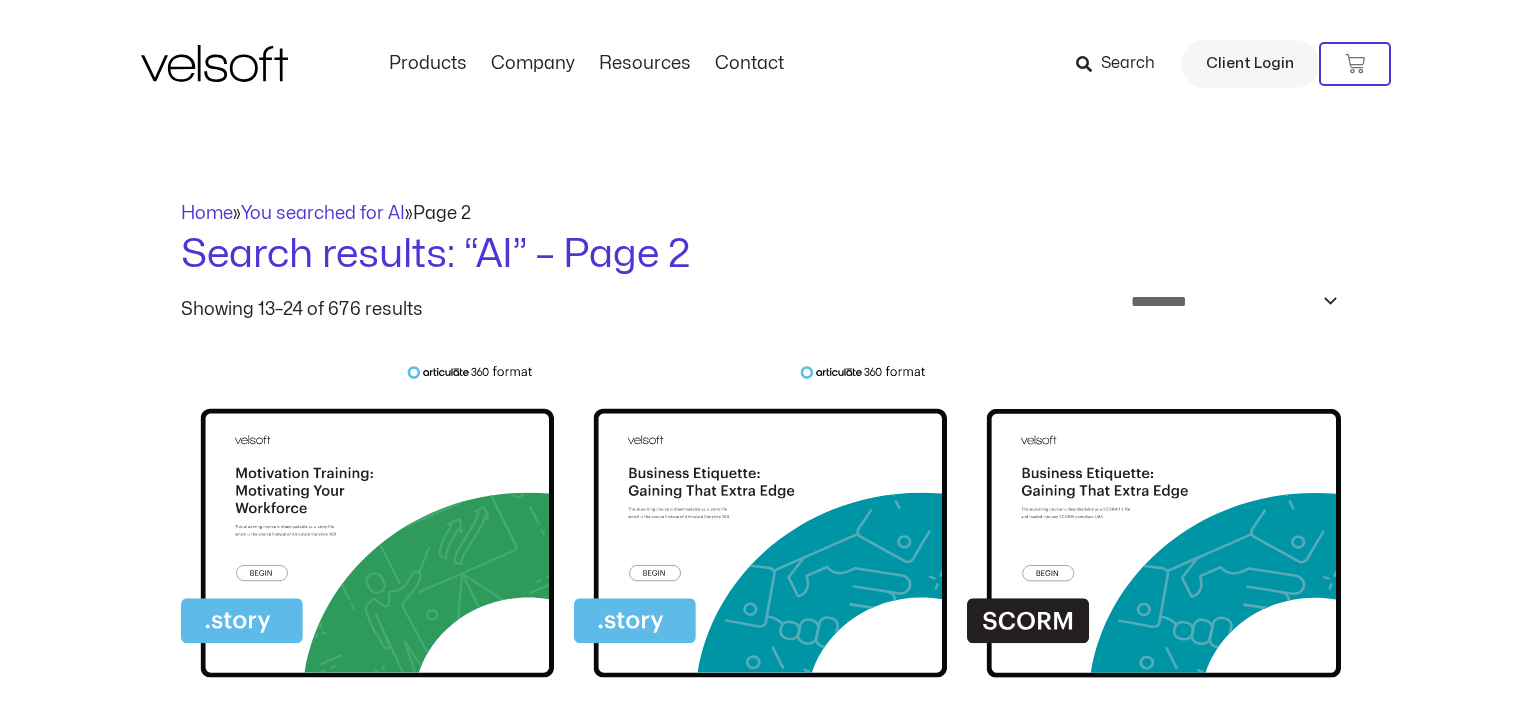 scroll, scrollTop: 0, scrollLeft: 0, axis: both 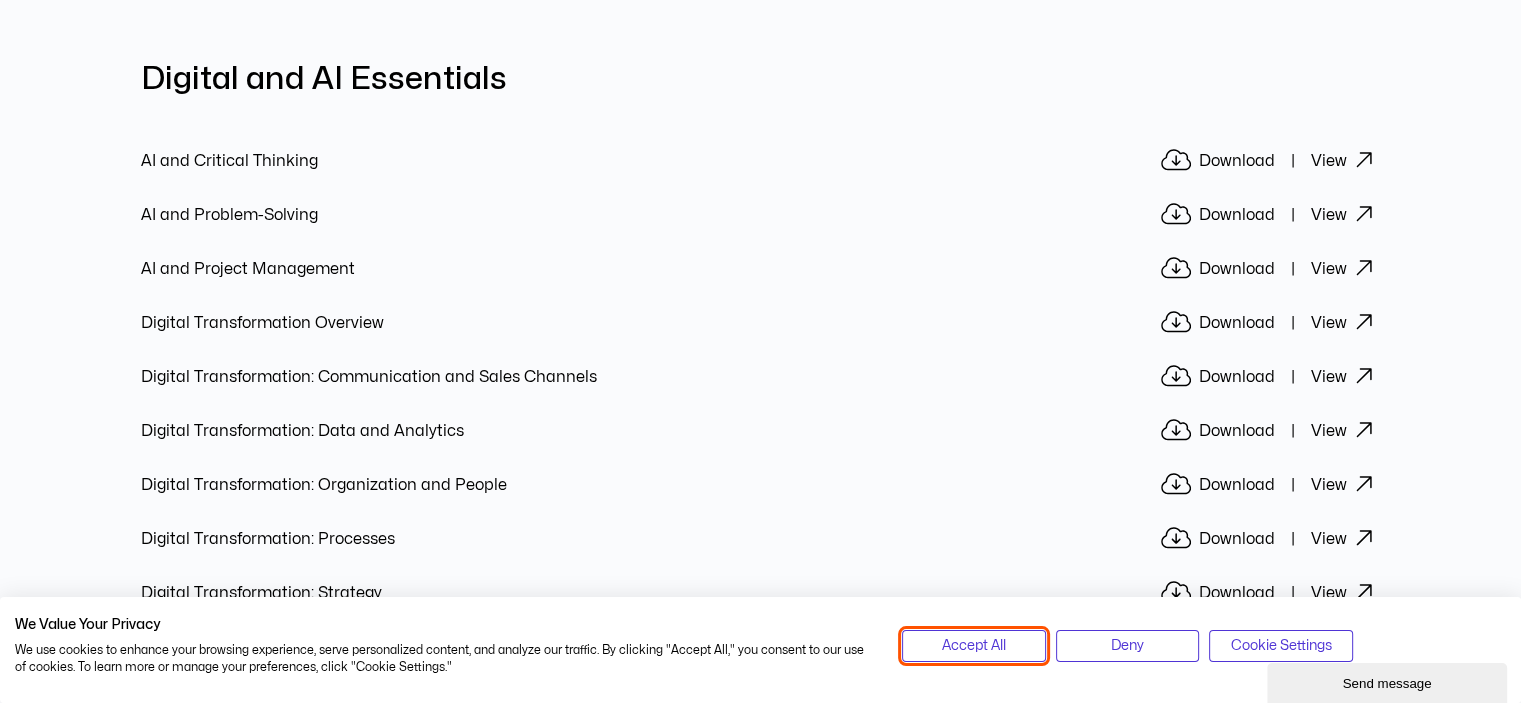 click on "Accept All" at bounding box center [974, 646] 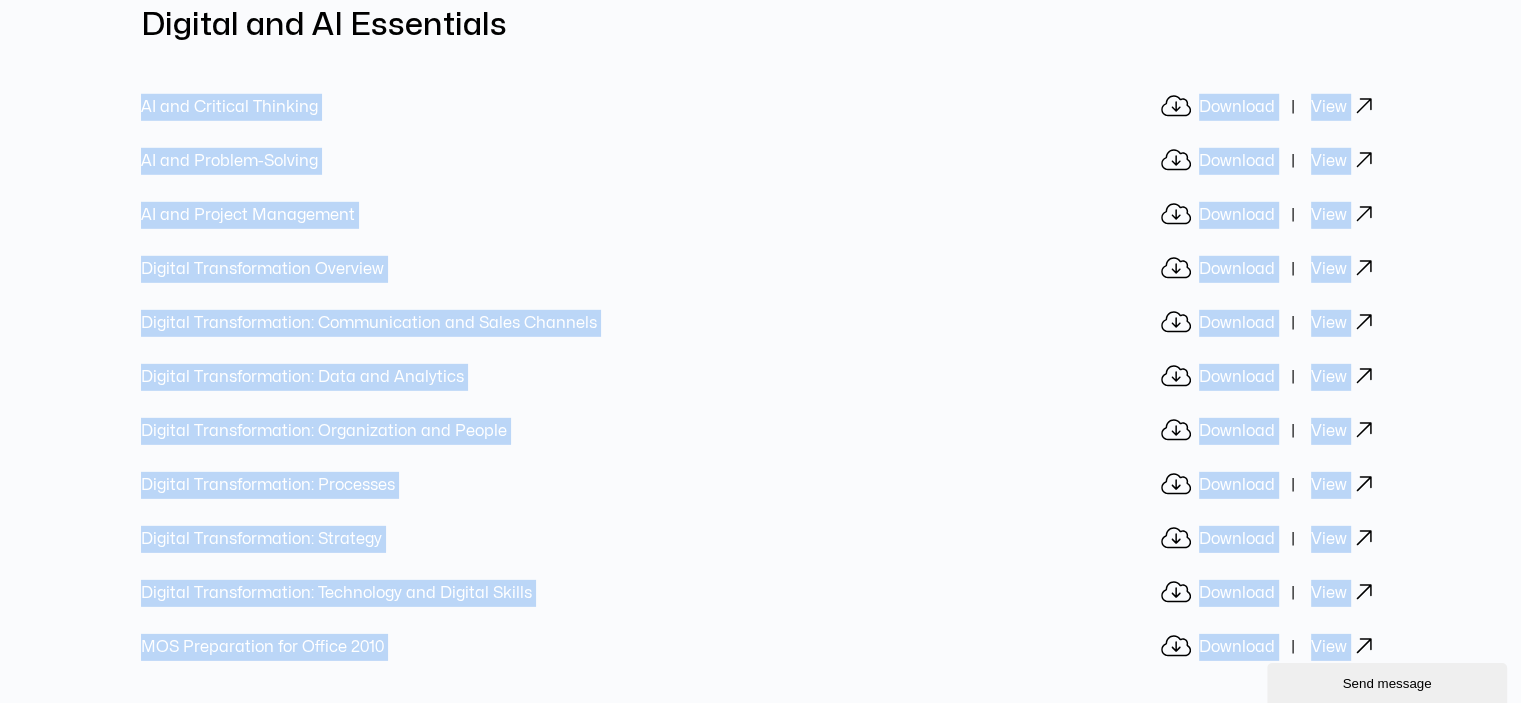 scroll, scrollTop: 5966, scrollLeft: 0, axis: vertical 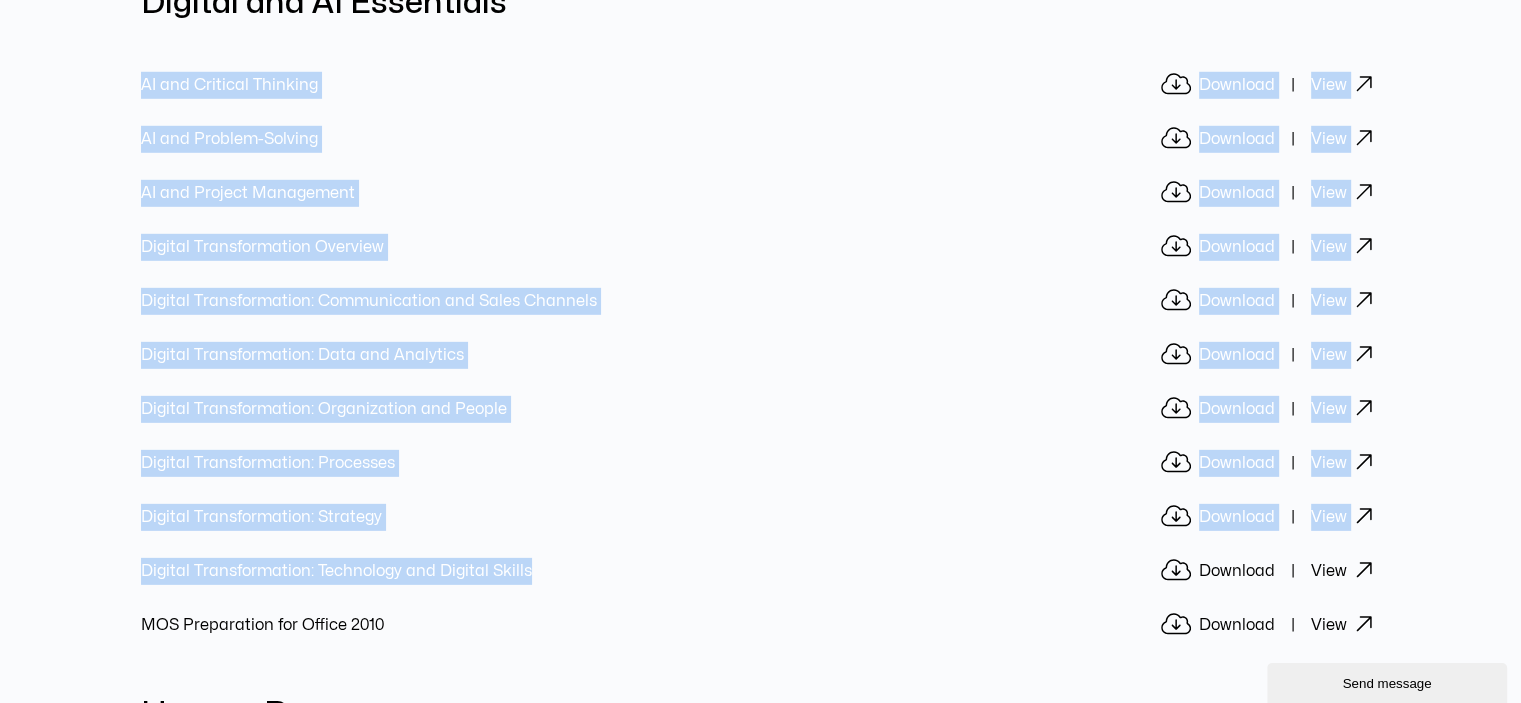 drag, startPoint x: 110, startPoint y: 125, endPoint x: 600, endPoint y: 553, distance: 650.6028 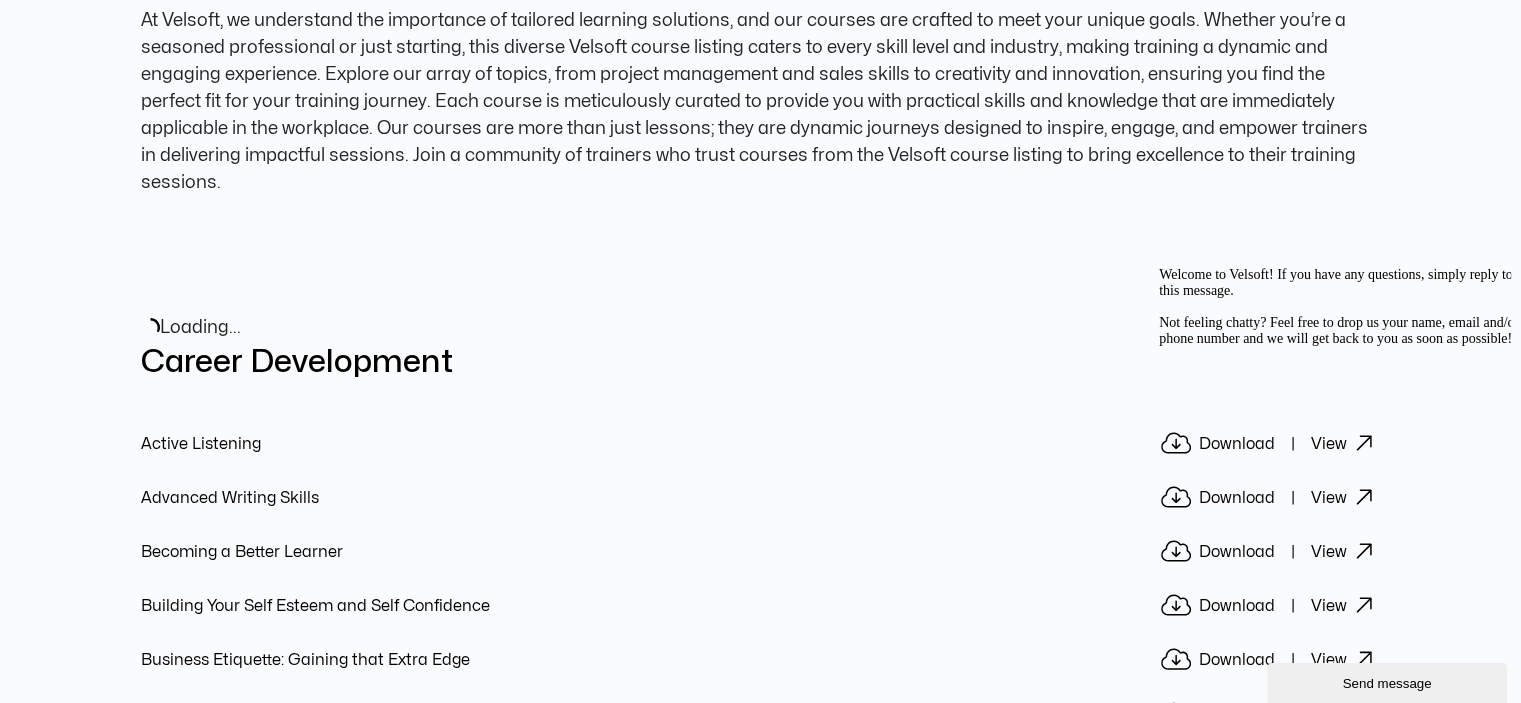 scroll, scrollTop: 300, scrollLeft: 0, axis: vertical 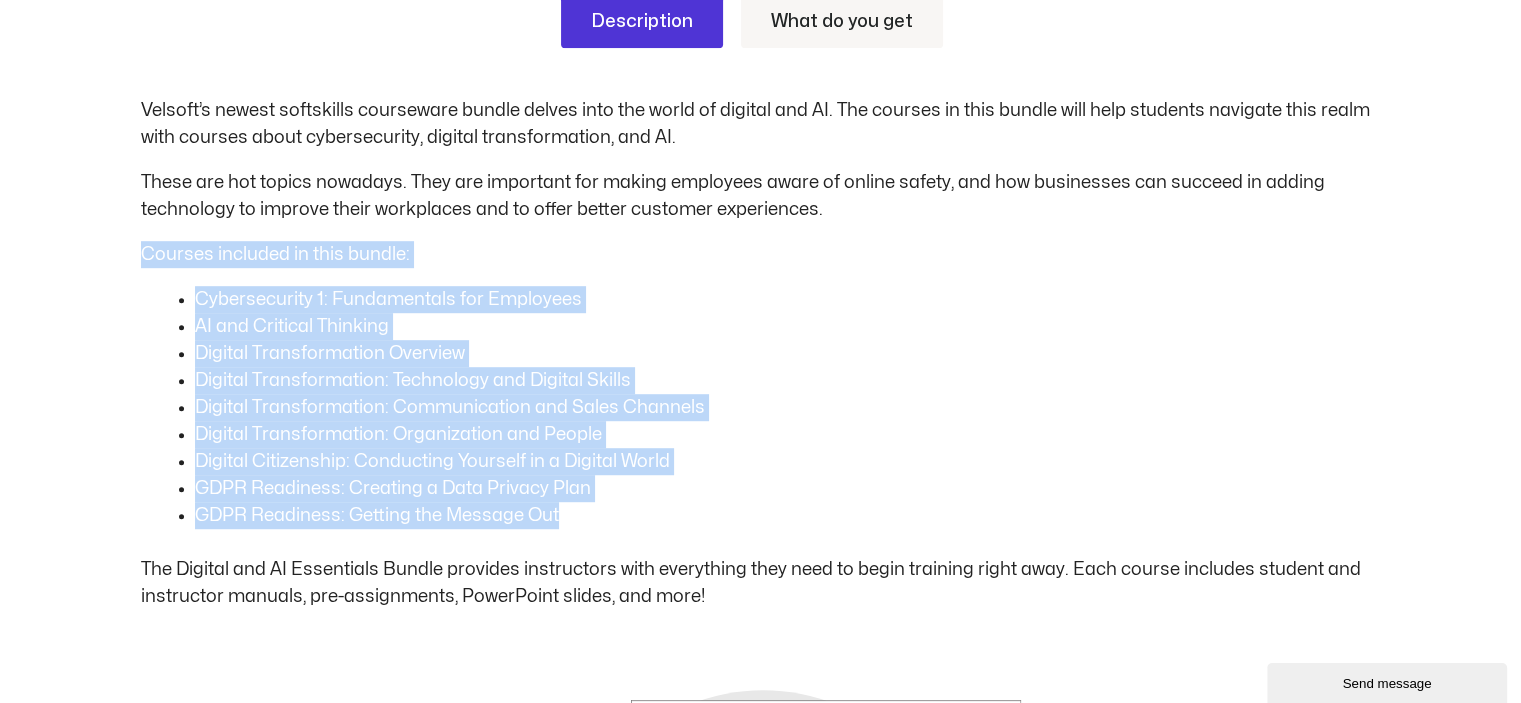 drag, startPoint x: 135, startPoint y: 252, endPoint x: 754, endPoint y: 501, distance: 667.2046 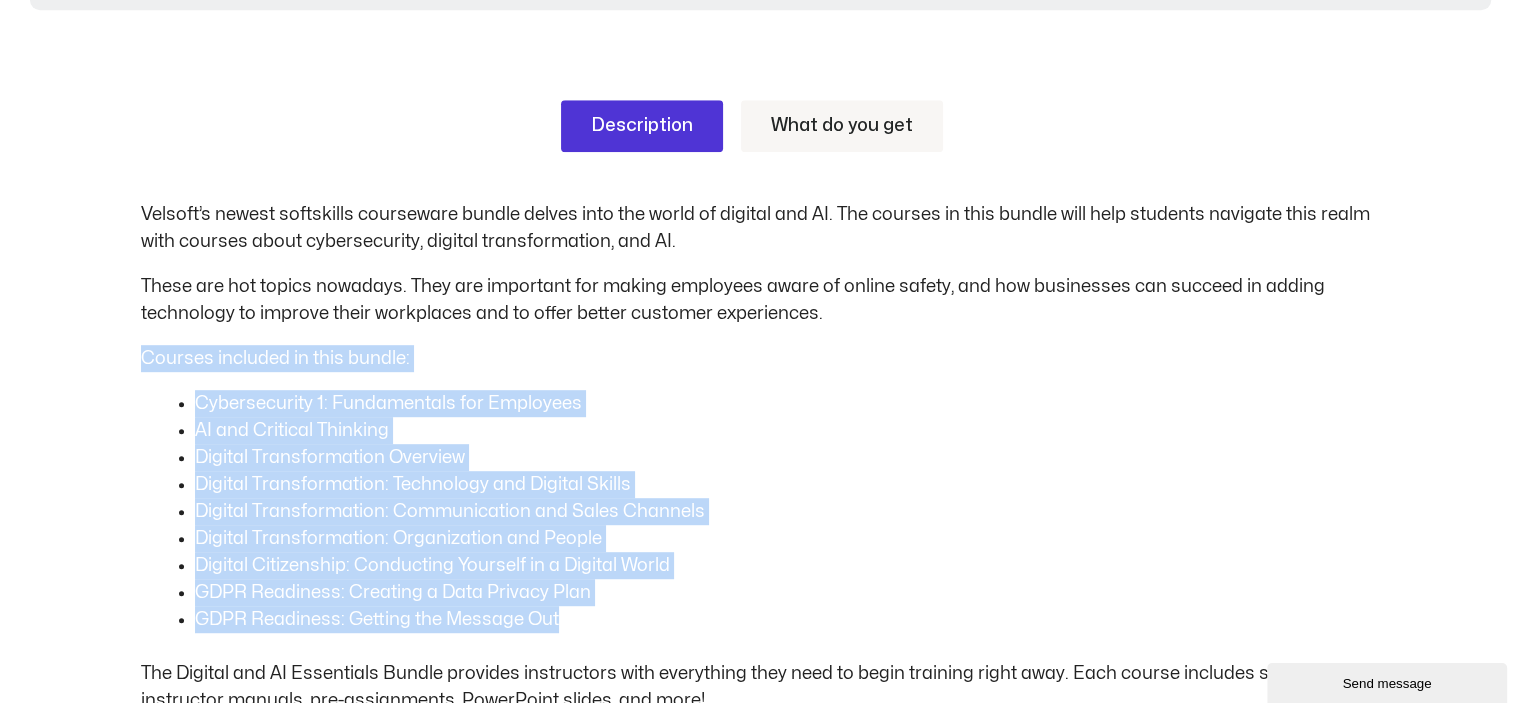 scroll, scrollTop: 1000, scrollLeft: 0, axis: vertical 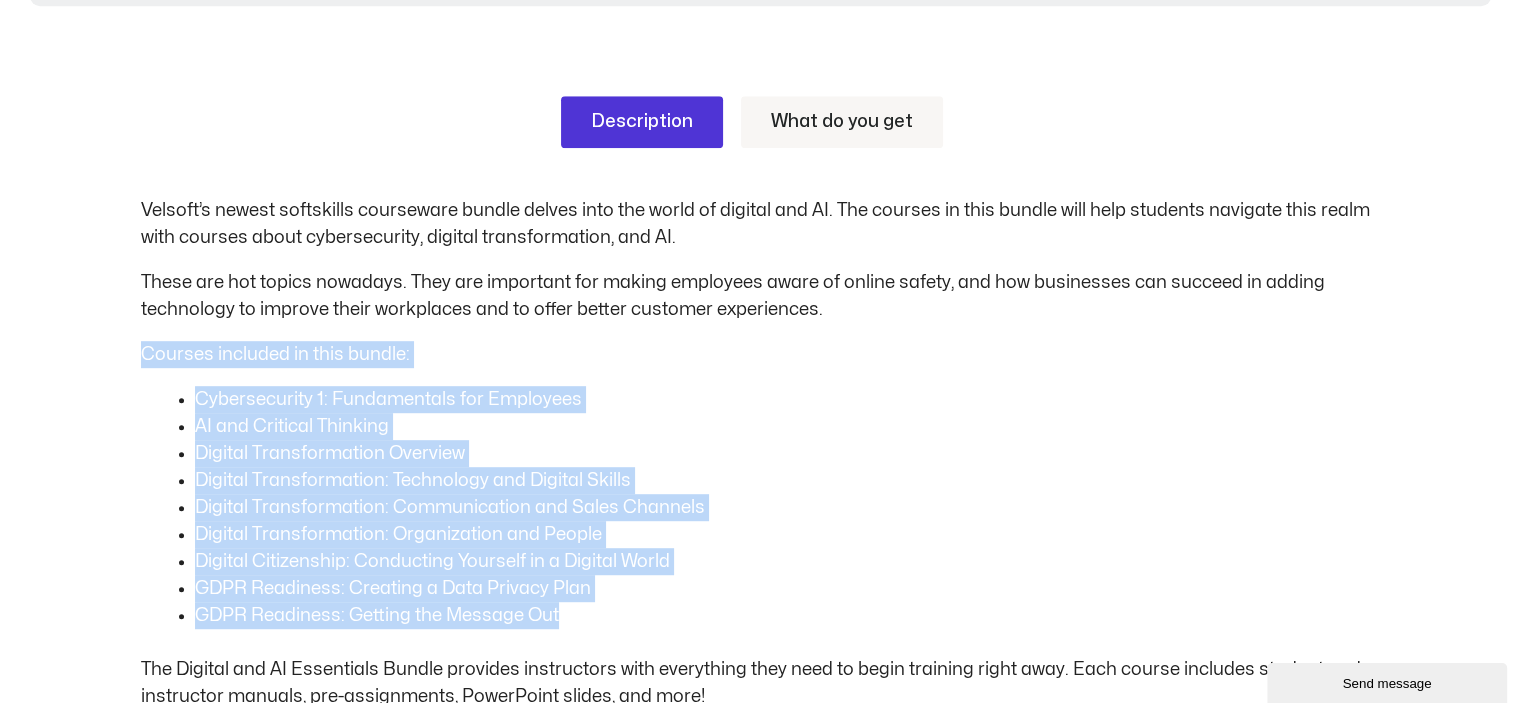 click on "What do you get" at bounding box center (842, 122) 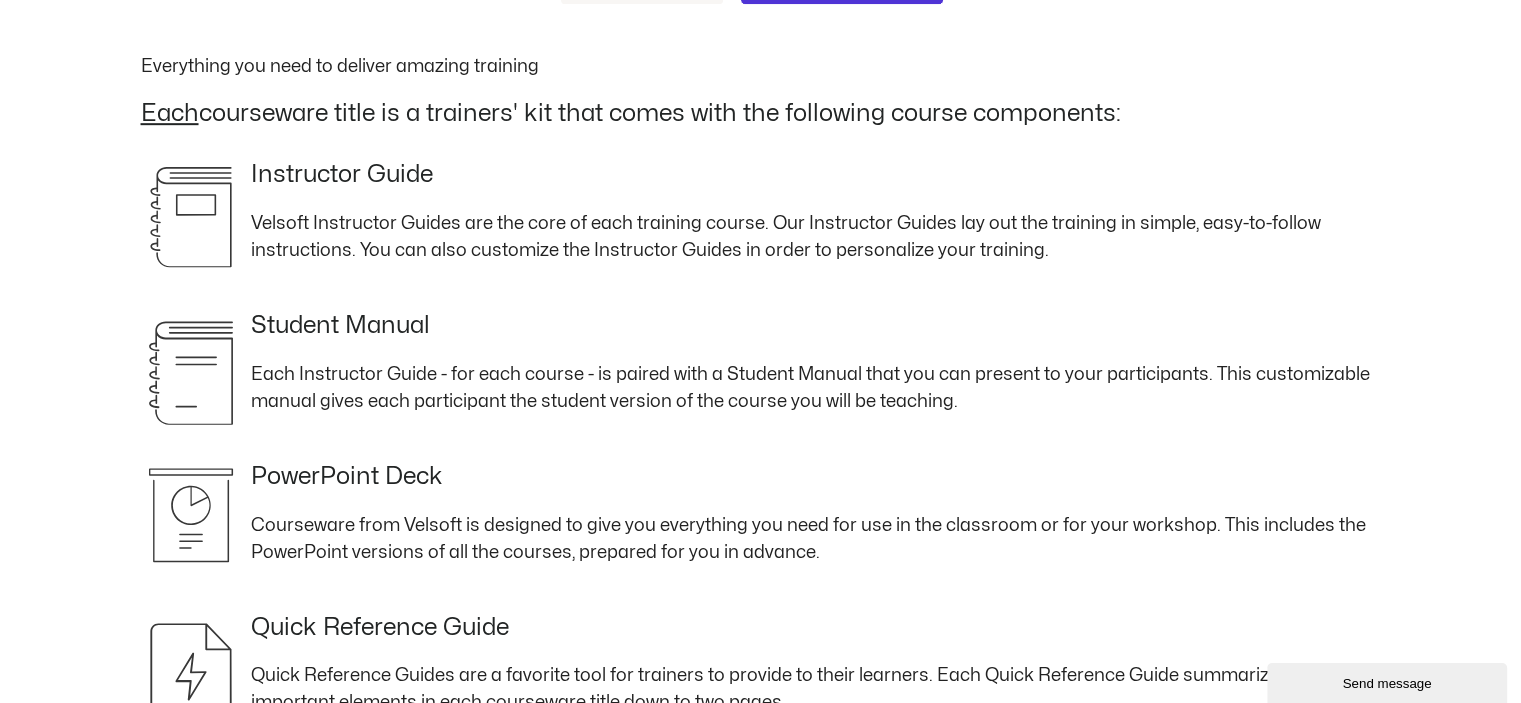 scroll, scrollTop: 900, scrollLeft: 0, axis: vertical 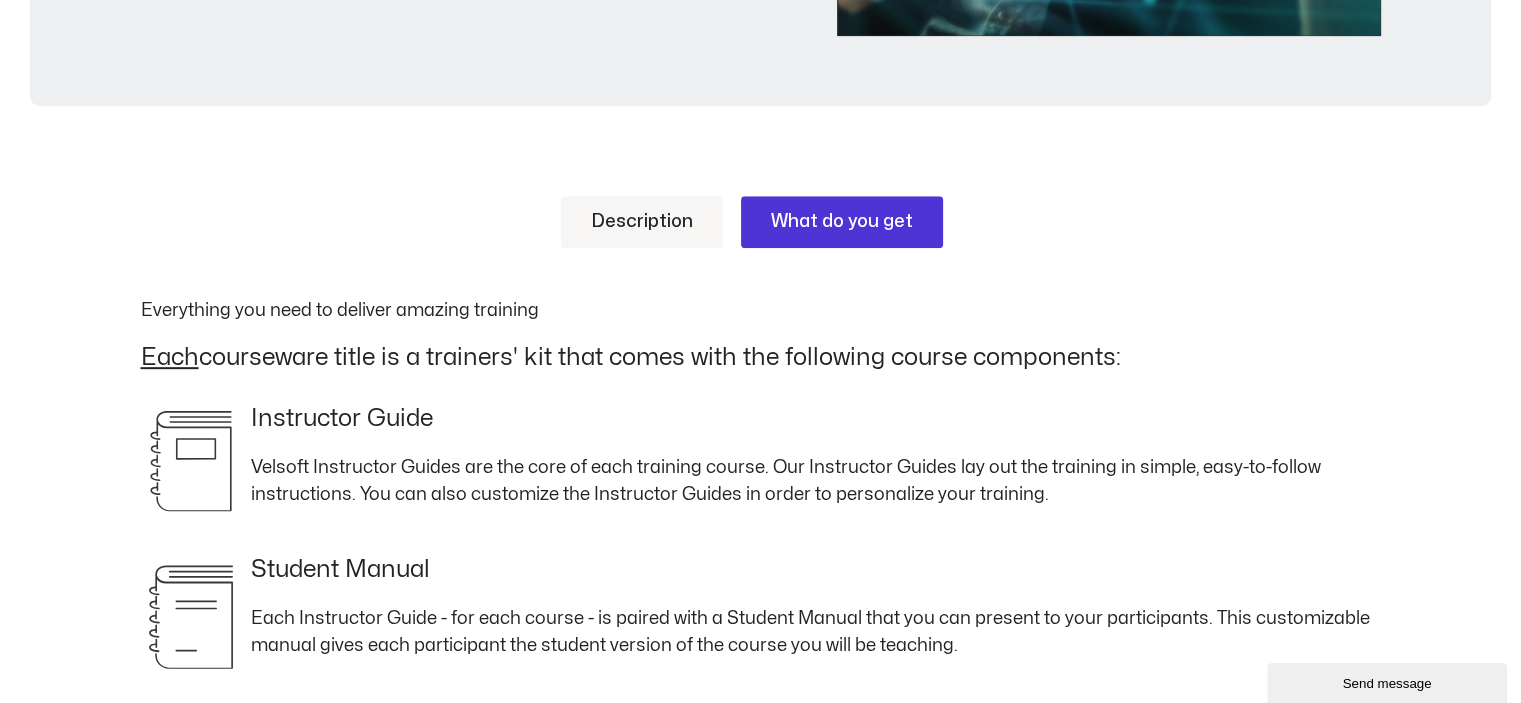 click on "Description" at bounding box center [642, 222] 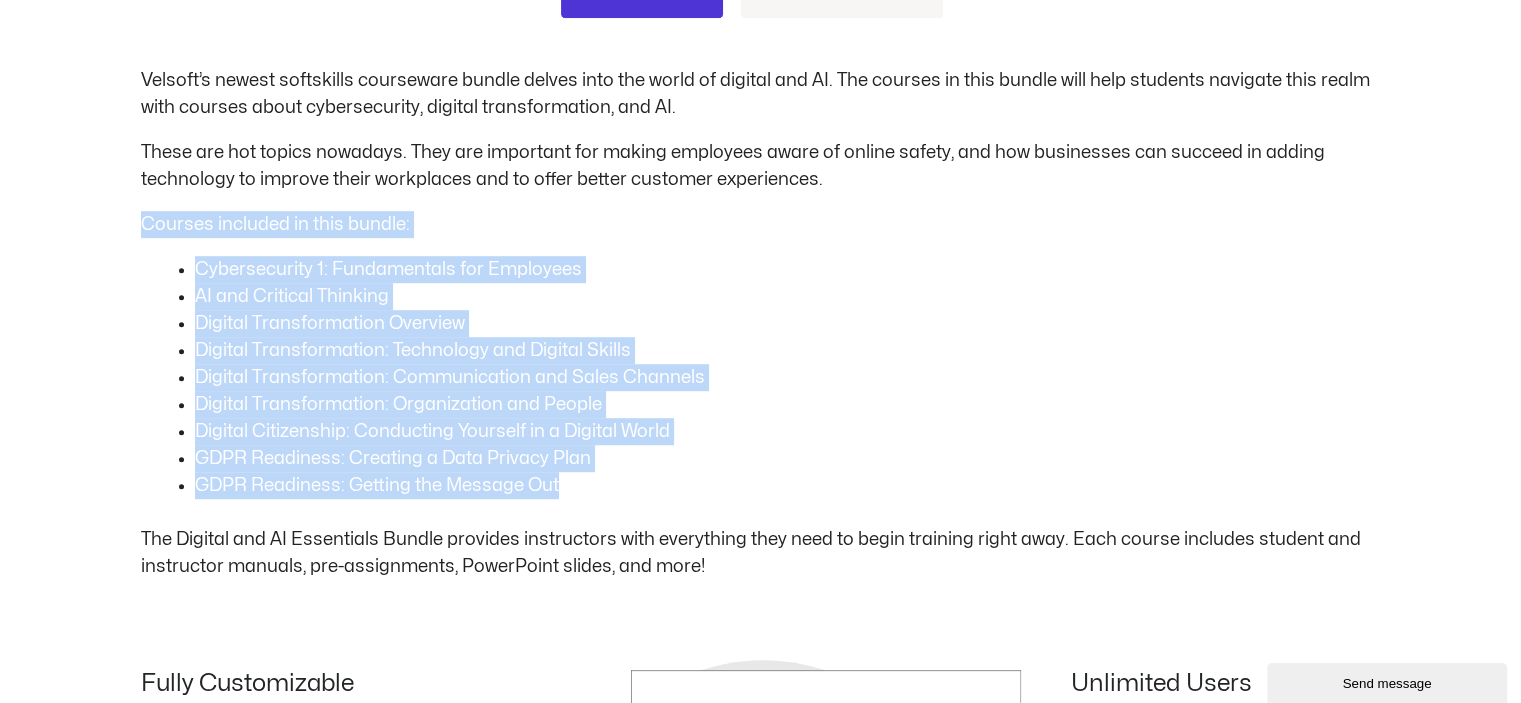 scroll, scrollTop: 1100, scrollLeft: 0, axis: vertical 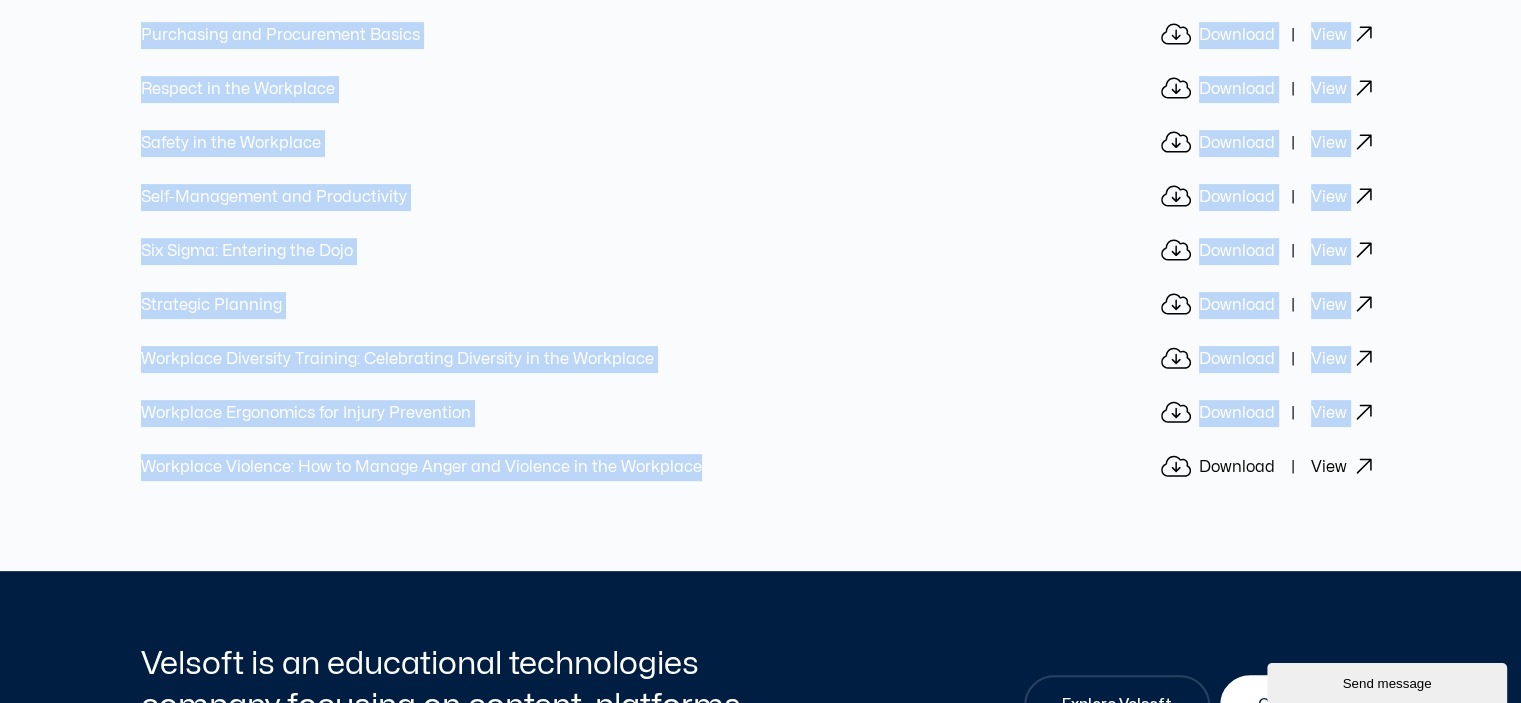 drag, startPoint x: 149, startPoint y: 427, endPoint x: 819, endPoint y: 438, distance: 670.0903 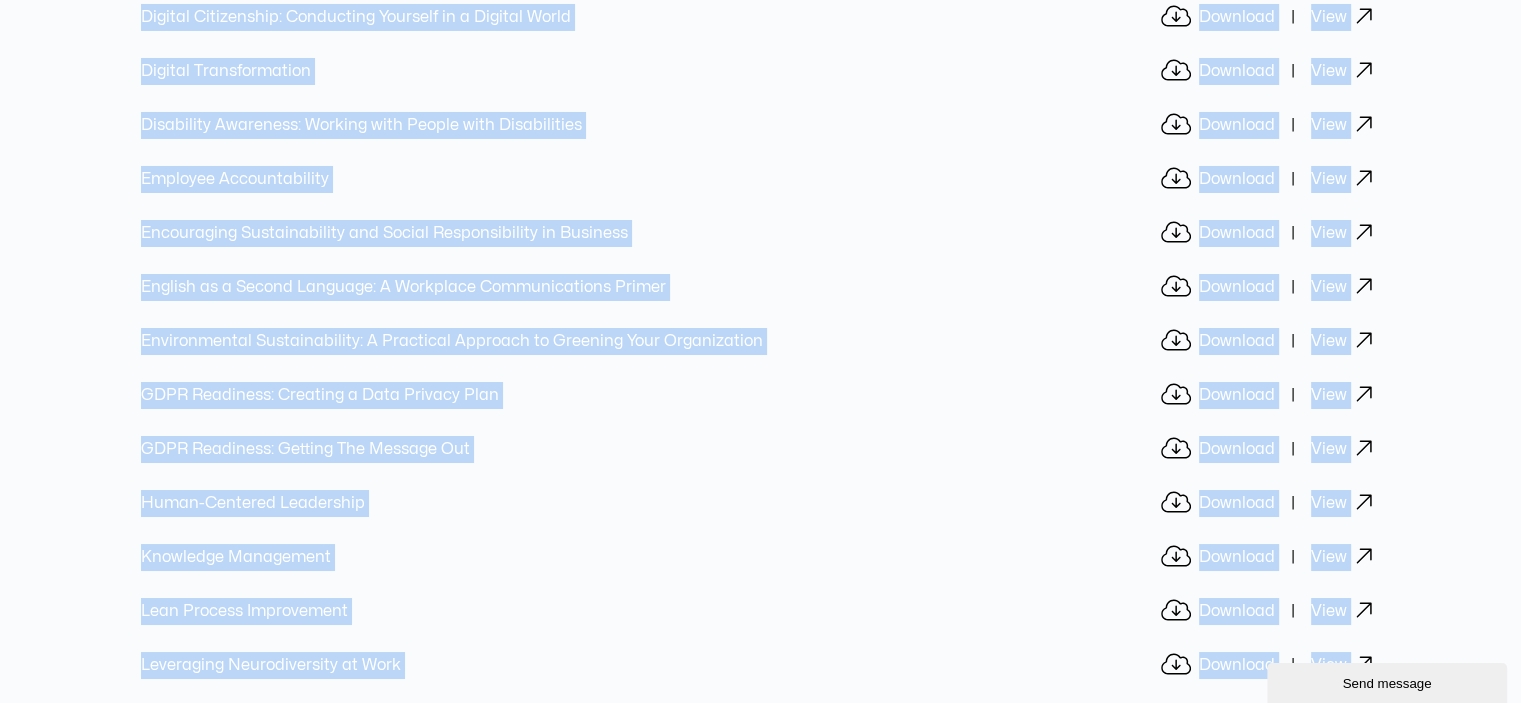 scroll, scrollTop: 13850, scrollLeft: 0, axis: vertical 